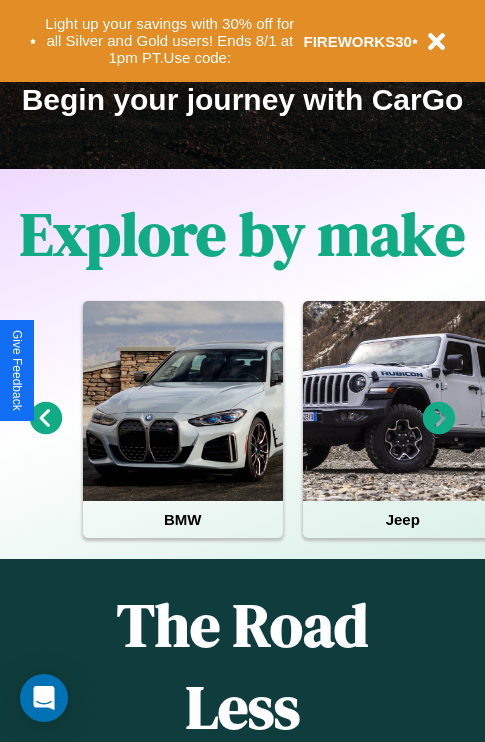 scroll, scrollTop: 308, scrollLeft: 0, axis: vertical 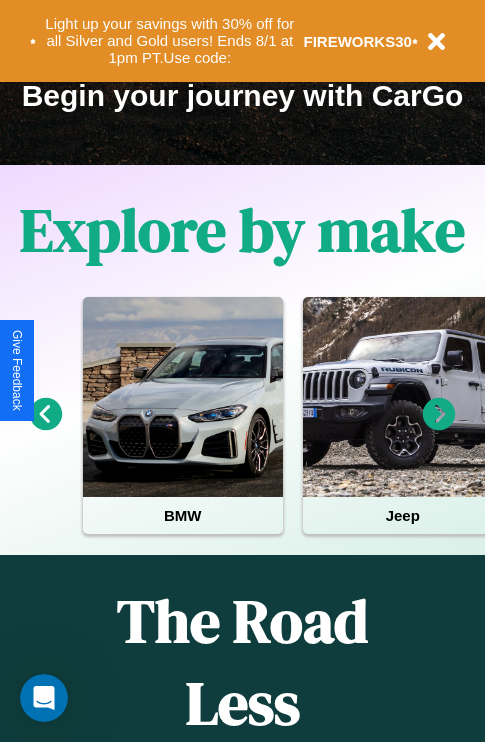 click 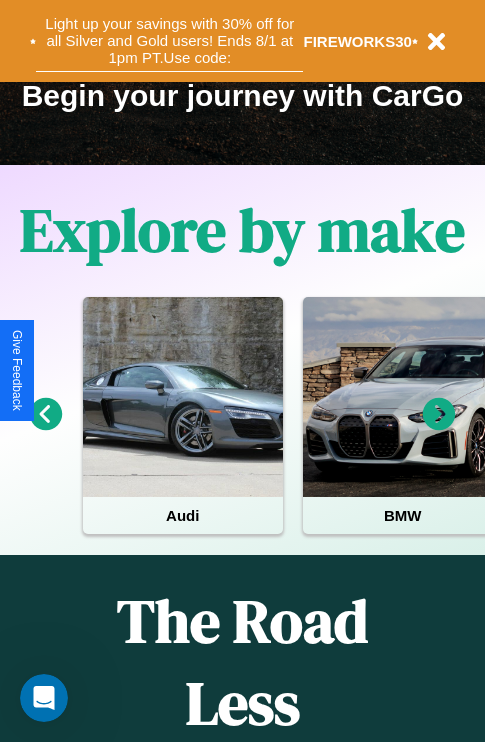click on "Light up your savings with 30% off for all Silver and Gold users! Ends 8/1 at 1pm PT.  Use code:" at bounding box center (169, 41) 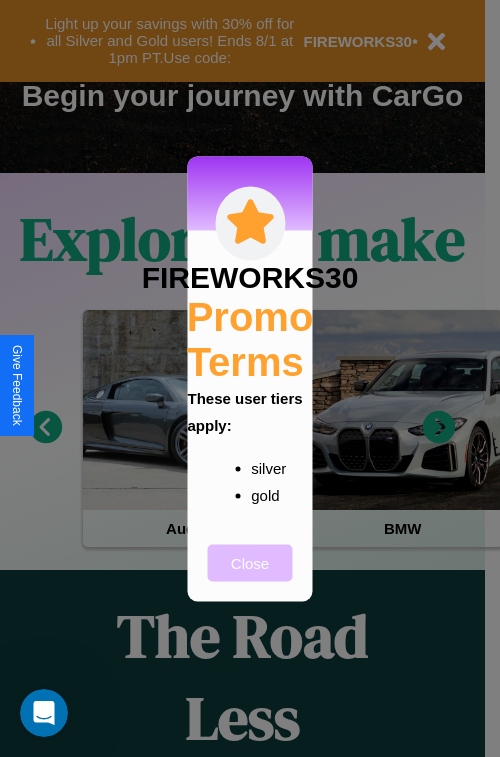 click on "Close" at bounding box center [250, 562] 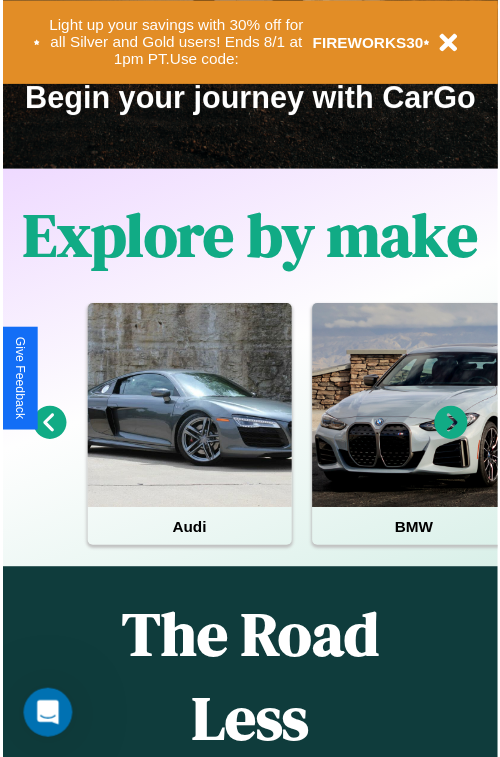 scroll, scrollTop: 0, scrollLeft: 0, axis: both 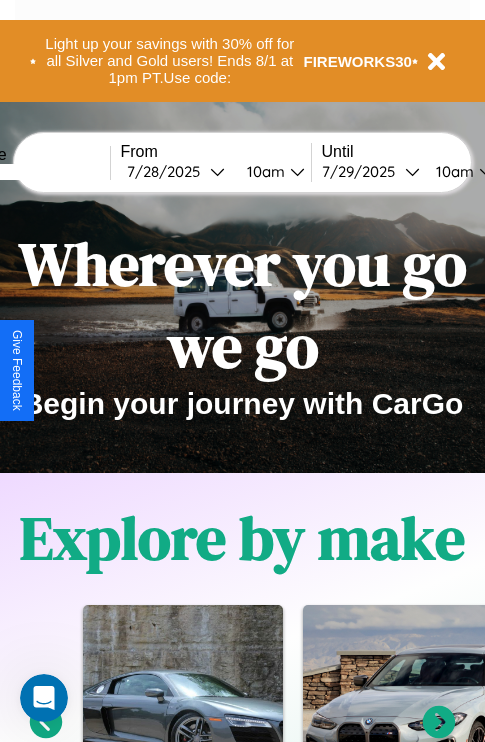 click at bounding box center [35, 172] 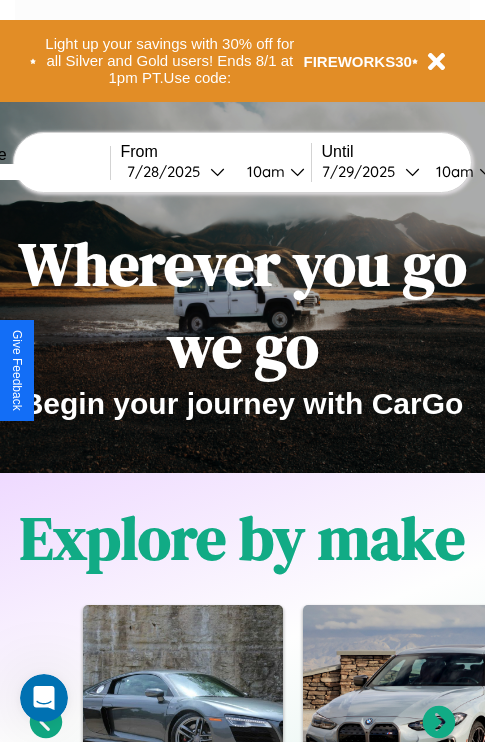 type on "******" 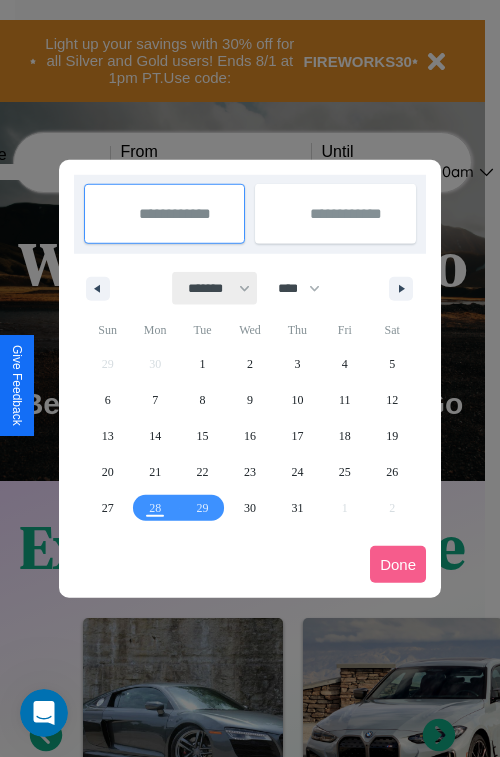 click on "******* ******** ***** ***** *** **** **** ****** ********* ******* ******** ********" at bounding box center (215, 288) 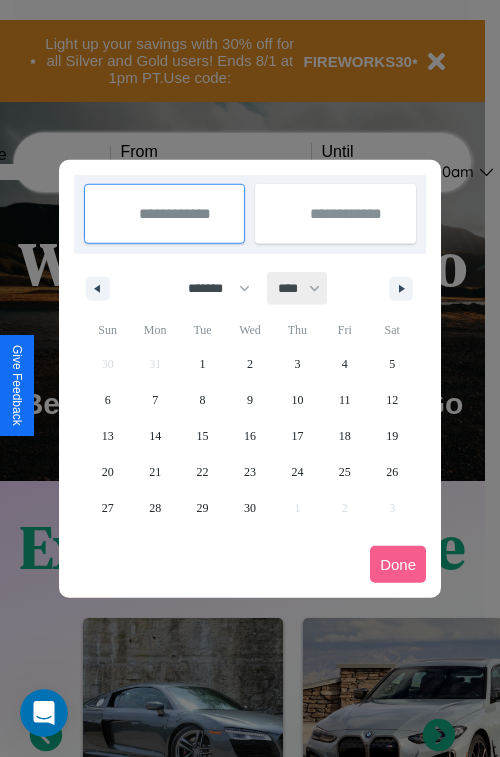 click on "**** **** **** **** **** **** **** **** **** **** **** **** **** **** **** **** **** **** **** **** **** **** **** **** **** **** **** **** **** **** **** **** **** **** **** **** **** **** **** **** **** **** **** **** **** **** **** **** **** **** **** **** **** **** **** **** **** **** **** **** **** **** **** **** **** **** **** **** **** **** **** **** **** **** **** **** **** **** **** **** **** **** **** **** **** **** **** **** **** **** **** **** **** **** **** **** **** **** **** **** **** **** **** **** **** **** **** **** **** **** **** **** **** **** **** **** **** **** **** **** ****" at bounding box center (298, 288) 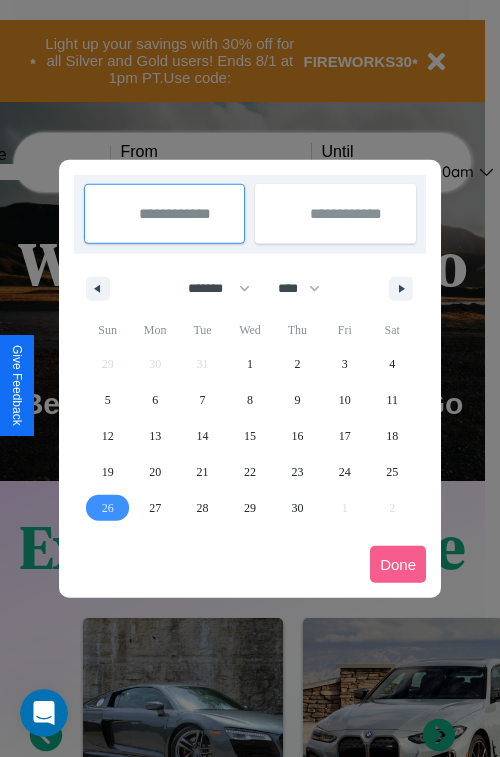 click on "26" at bounding box center (108, 508) 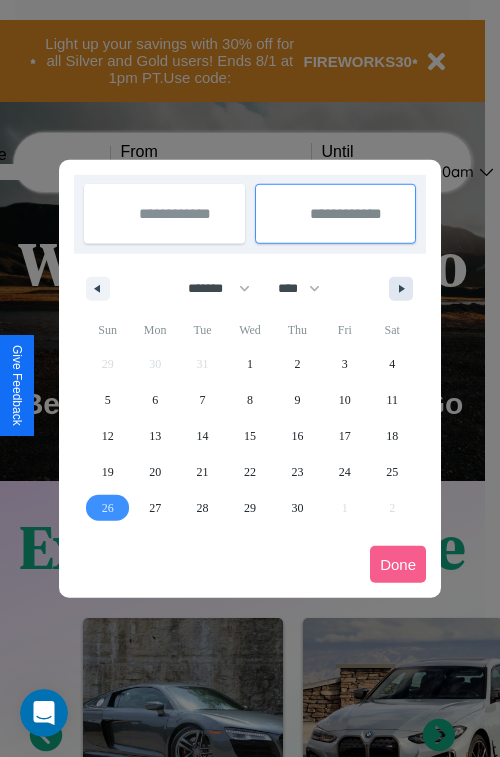 click at bounding box center [405, 289] 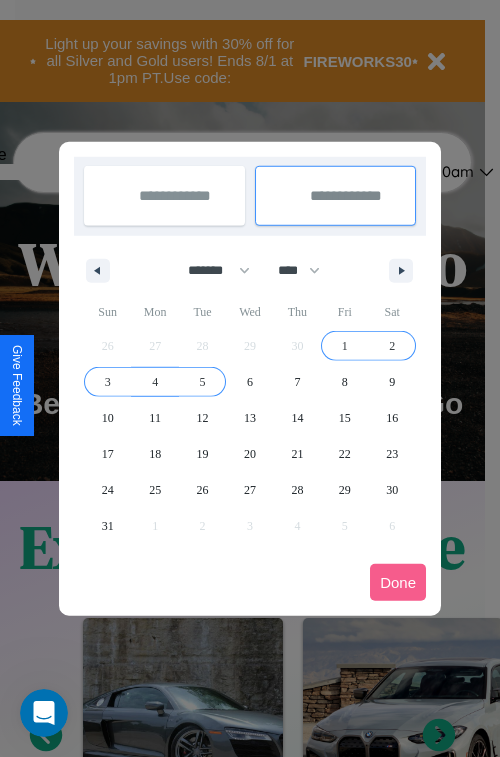 click on "5" at bounding box center [203, 382] 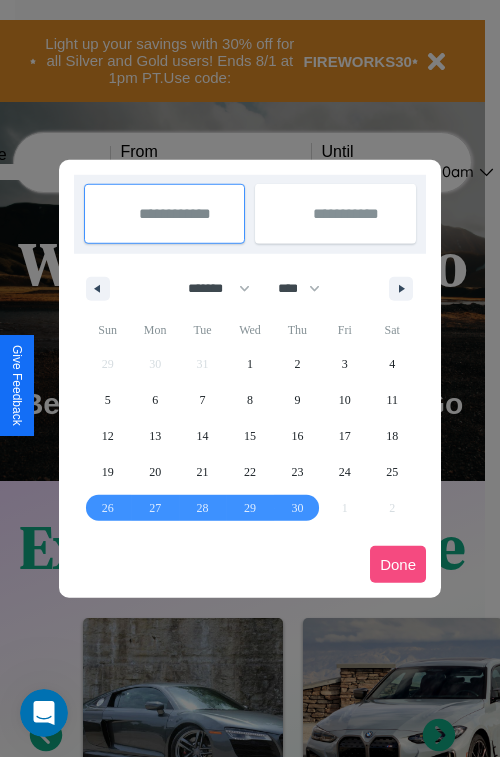 click on "Done" at bounding box center (398, 564) 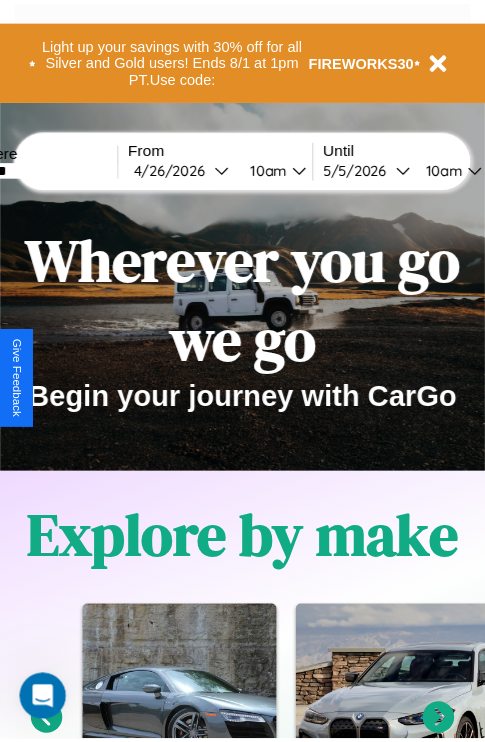 scroll, scrollTop: 0, scrollLeft: 72, axis: horizontal 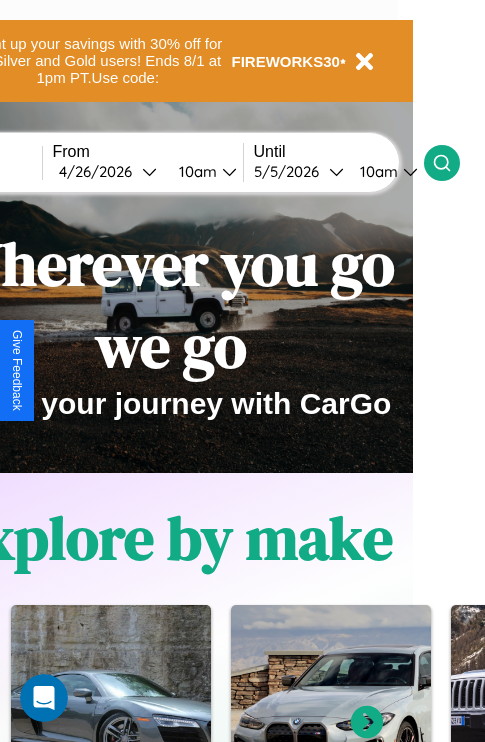 click 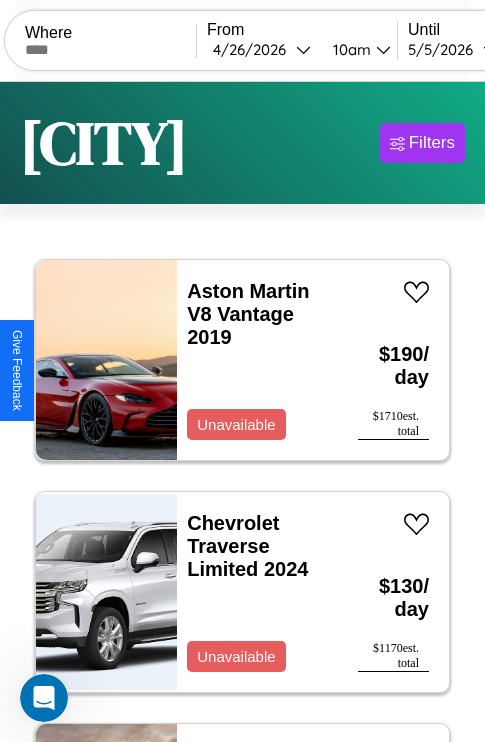 scroll, scrollTop: 50, scrollLeft: 0, axis: vertical 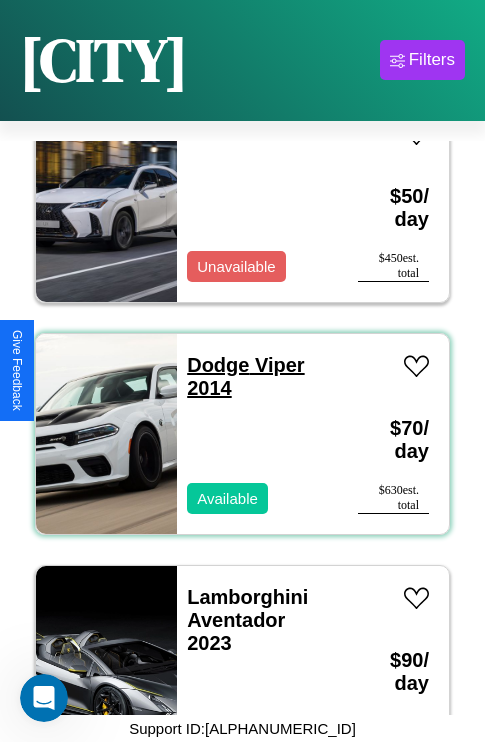 click on "Dodge   Viper   2014" at bounding box center (245, 376) 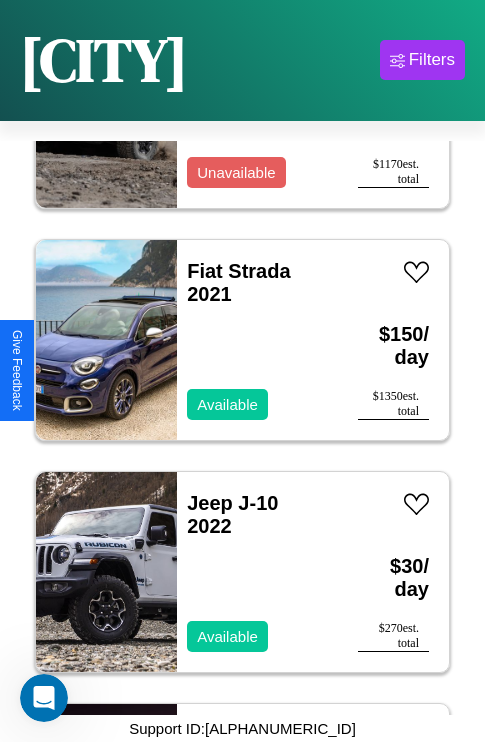 scroll, scrollTop: 3555, scrollLeft: 0, axis: vertical 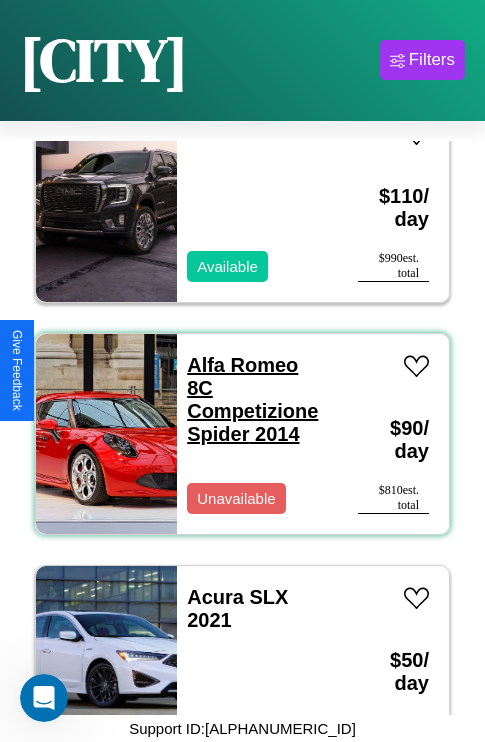 click on "Alfa Romeo   8C Competizione Spider   2014" at bounding box center [252, 399] 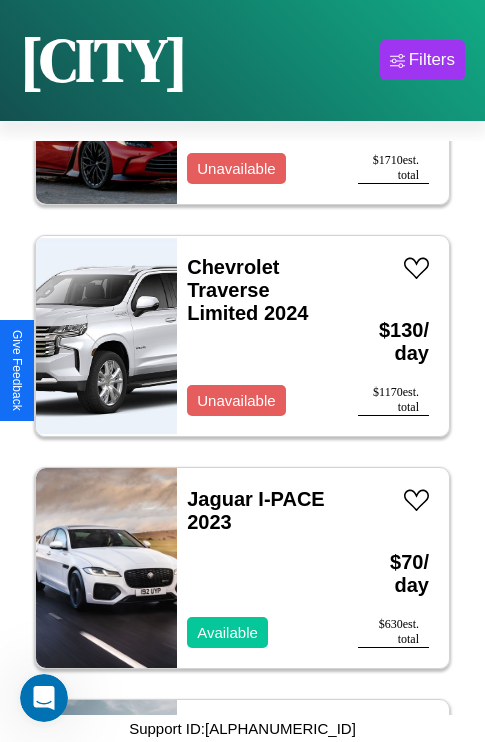 scroll, scrollTop: 75, scrollLeft: 0, axis: vertical 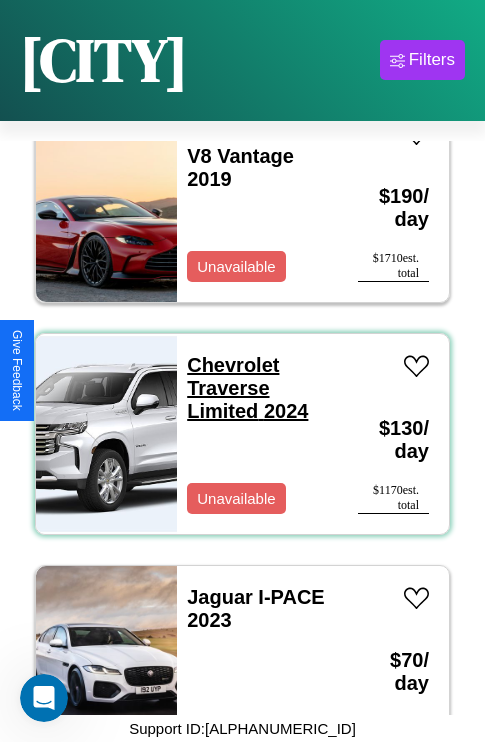click on "Chevrolet   Traverse Limited   2024" at bounding box center (247, 388) 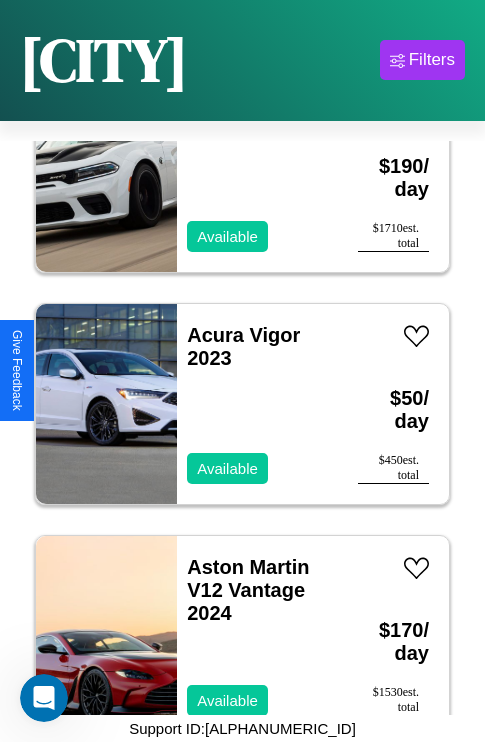 scroll, scrollTop: 4558, scrollLeft: 0, axis: vertical 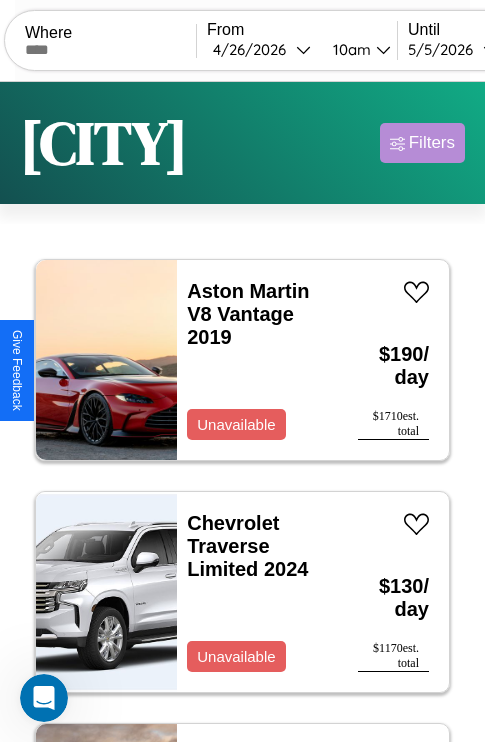 click on "Filters" at bounding box center (432, 143) 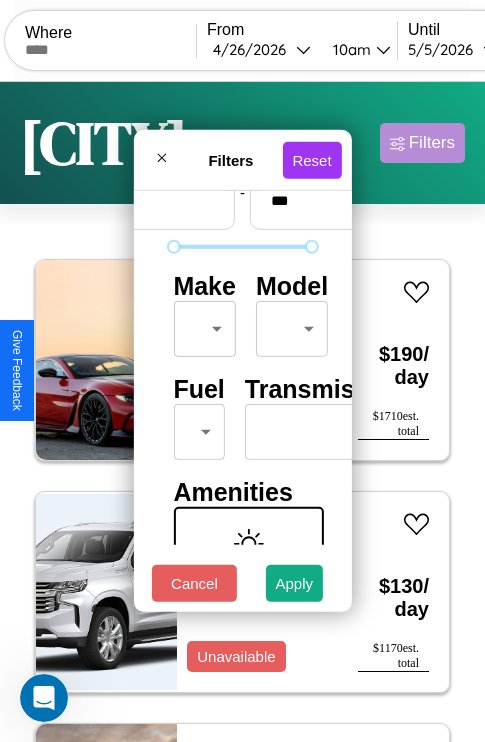 scroll, scrollTop: 162, scrollLeft: 0, axis: vertical 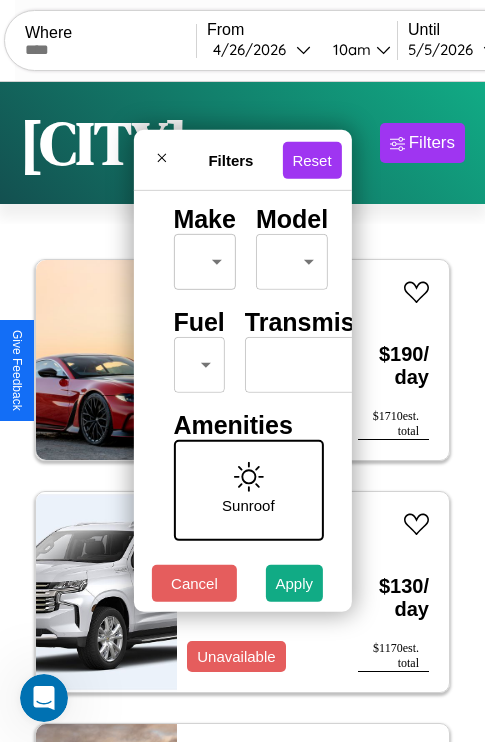 click on "CarGo Where From 4 / 26 / 2026 10am Until 5 / 5 / 2026 10am Become a Host Login Sign Up Denver Filters 22  cars in this area These cars can be picked up in this city. Aston Martin   V8 Vantage   2019 Unavailable $ 190  / day $ 1710  est. total Chevrolet   Traverse Limited   2024 Unavailable $ 130  / day $ 1170  est. total Jaguar   I-PACE   2023 Available $ 70  / day $ 630  est. total Ford   LTLA9000   2018 Available $ 100  / day $ 900  est. total Land Rover   LR3   2017 Unavailable $ 40  / day $ 360  est. total Audi   4000   2017 Unavailable $ 80  / day $ 720  est. total Lexus   IS   2018 Unavailable $ 50  / day $ 450  est. total Dodge   Viper   2014 Available $ 70  / day $ 630  est. total Lamborghini   Aventador   2023 Available $ 90  / day $ 810  est. total Hummer   H3   2017 Unavailable $ 130  / day $ 1170  est. total Fiat   Strada   2021 Available $ 150  / day $ 1350  est. total Jeep   J-10   2022 Available $ 30  / day $ 270  est. total Maserati   Levante   2019 Available $ 100  / day $ 900  est. total" at bounding box center [242, 412] 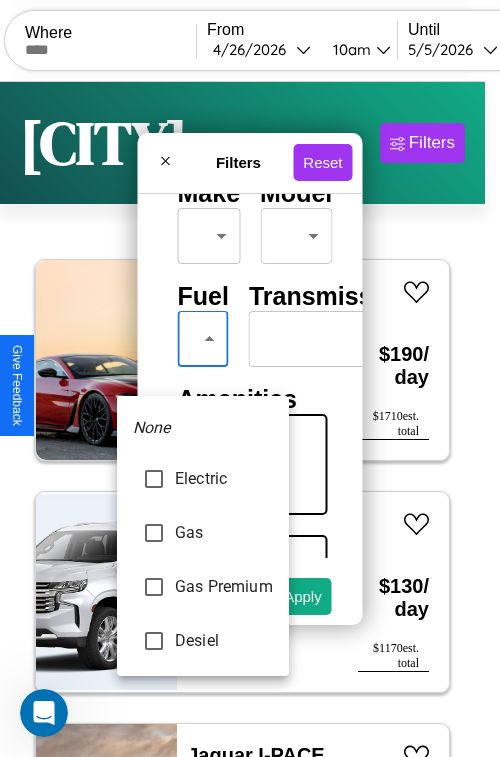 type on "***" 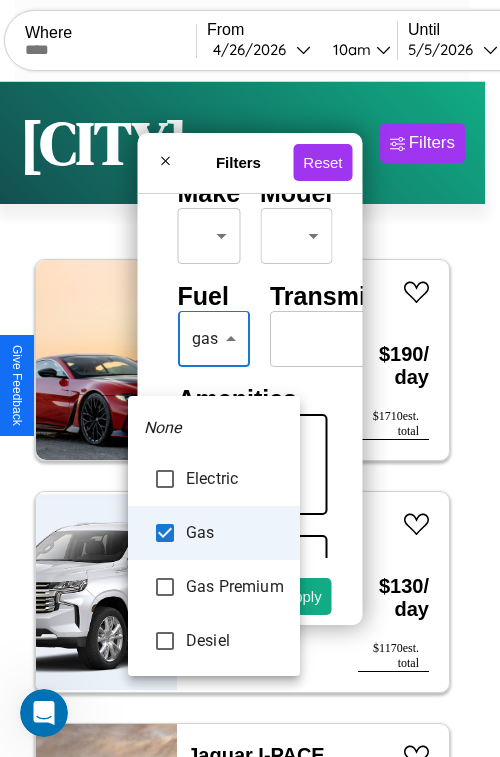 click at bounding box center [250, 378] 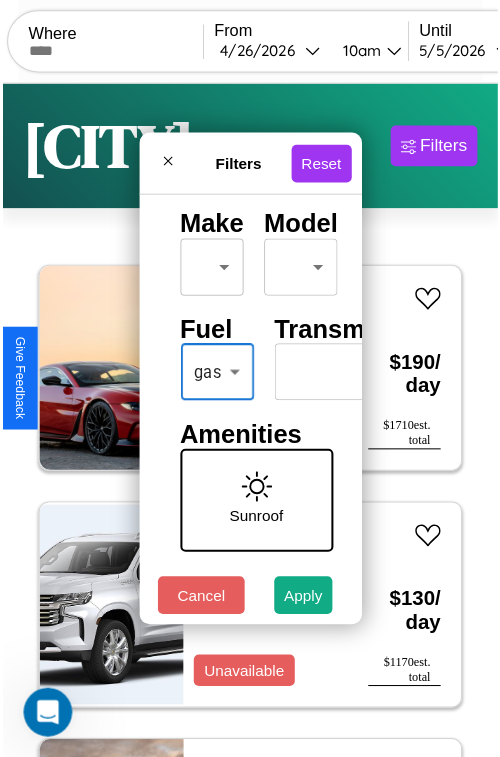 scroll, scrollTop: 59, scrollLeft: 0, axis: vertical 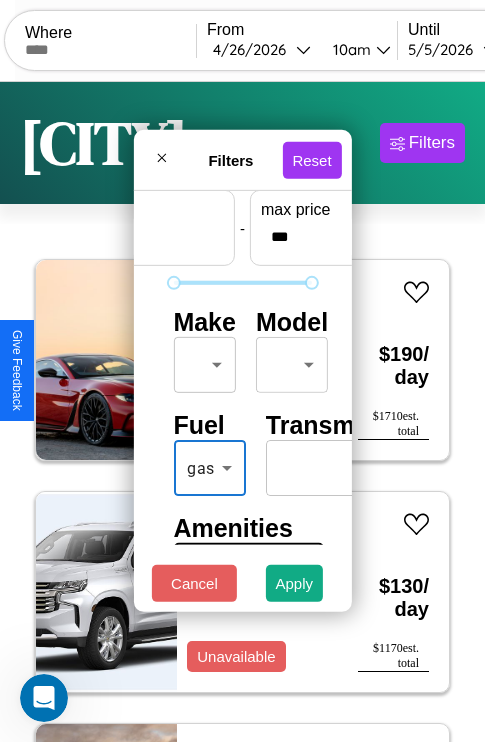click on "CarGo Where From 4 / 26 / 2026 10am Until 5 / 5 / 2026 10am Become a Host Login Sign Up Denver Filters 22  cars in this area These cars can be picked up in this city. Aston Martin   V8 Vantage   2019 Unavailable $ 190  / day $ 1710  est. total Chevrolet   Traverse Limited   2024 Unavailable $ 130  / day $ 1170  est. total Jaguar   I-PACE   2023 Available $ 70  / day $ 630  est. total Ford   LTLA9000   2018 Available $ 100  / day $ 900  est. total Land Rover   LR3   2017 Unavailable $ 40  / day $ 360  est. total Audi   4000   2017 Unavailable $ 80  / day $ 720  est. total Lexus   IS   2018 Unavailable $ 50  / day $ 450  est. total Dodge   Viper   2014 Available $ 70  / day $ 630  est. total Lamborghini   Aventador   2023 Available $ 90  / day $ 810  est. total Hummer   H3   2017 Unavailable $ 130  / day $ 1170  est. total Fiat   Strada   2021 Available $ 150  / day $ 1350  est. total Jeep   J-10   2022 Available $ 30  / day $ 270  est. total Maserati   Levante   2019 Available $ 100  / day $ 900  est. total" at bounding box center [242, 412] 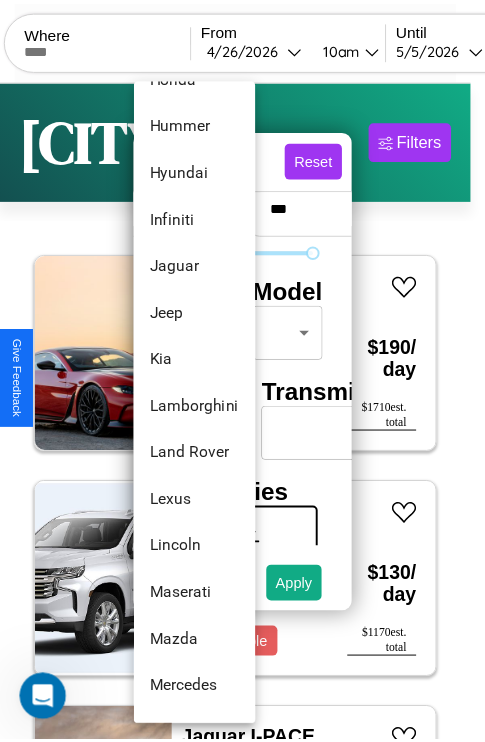 scroll, scrollTop: 806, scrollLeft: 0, axis: vertical 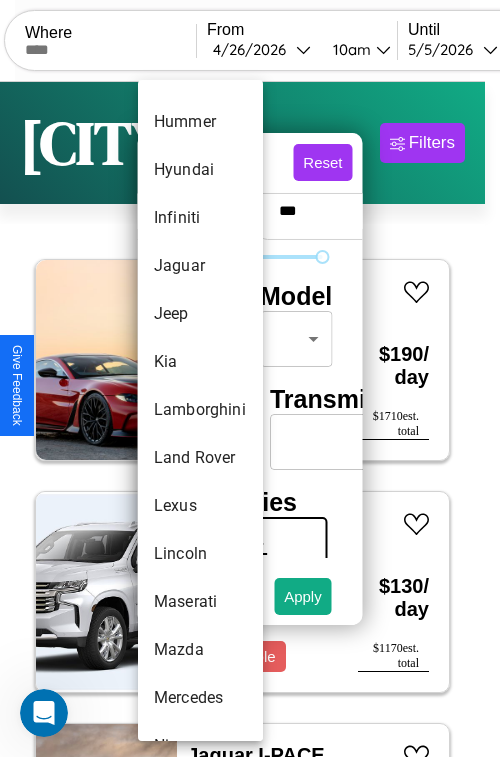 click on "Lamborghini" at bounding box center [200, 410] 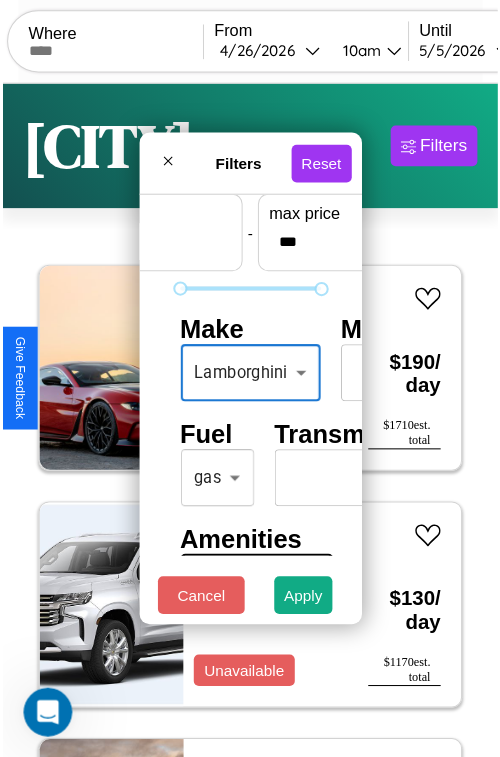 scroll, scrollTop: 162, scrollLeft: 84, axis: both 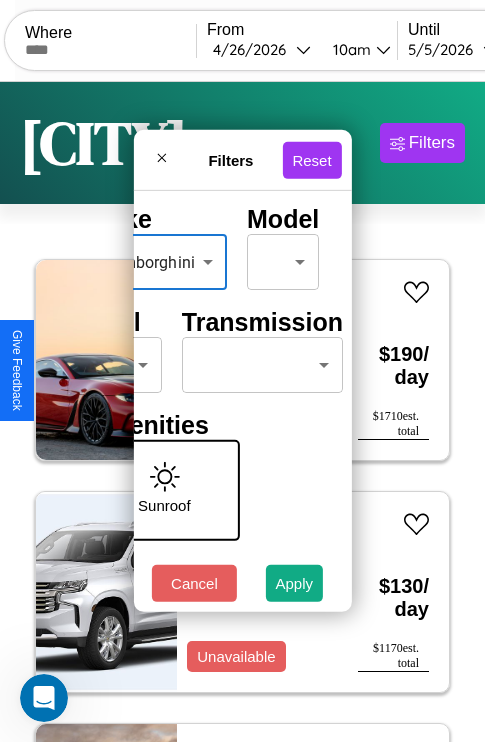 click on "CarGo Where From 4 / 26 / 2026 10am Until 5 / 5 / 2026 10am Become a Host Login Sign Up Denver Filters 22  cars in this area These cars can be picked up in this city. Aston Martin   V8 Vantage   2019 Unavailable $ 190  / day $ 1710  est. total Chevrolet   Traverse Limited   2024 Unavailable $ 130  / day $ 1170  est. total Jaguar   I-PACE   2023 Available $ 70  / day $ 630  est. total Ford   LTLA9000   2018 Available $ 100  / day $ 900  est. total Land Rover   LR3   2017 Unavailable $ 40  / day $ 360  est. total Audi   4000   2017 Unavailable $ 80  / day $ 720  est. total Lexus   IS   2018 Unavailable $ 50  / day $ 450  est. total Dodge   Viper   2014 Available $ 70  / day $ 630  est. total Lamborghini   Aventador   2023 Available $ 90  / day $ 810  est. total Hummer   H3   2017 Unavailable $ 130  / day $ 1170  est. total Fiat   Strada   2021 Available $ 150  / day $ 1350  est. total Jeep   J-10   2022 Available $ 30  / day $ 270  est. total Maserati   Levante   2019 Available $ 100  / day $ 900  est. total" at bounding box center [242, 412] 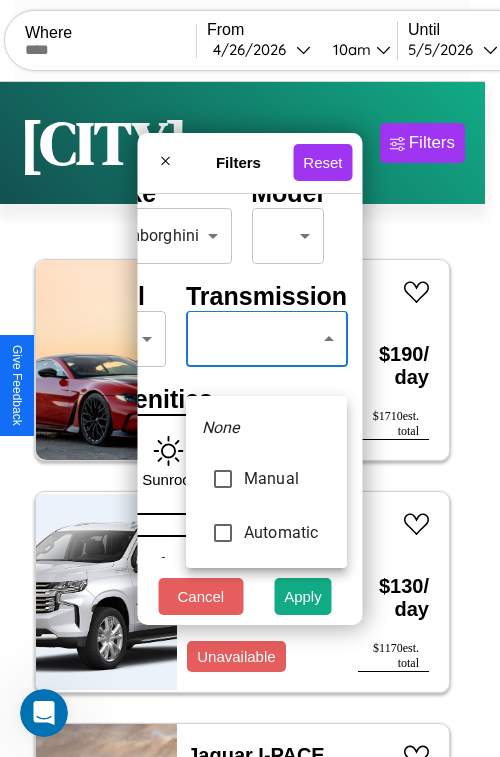 type on "******" 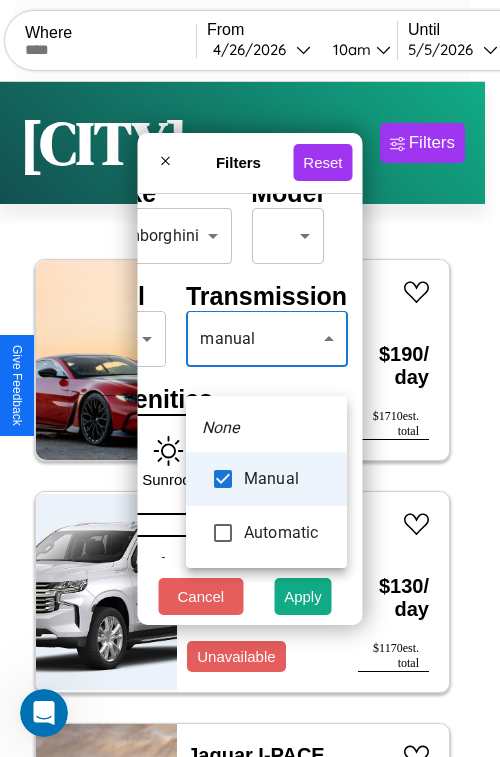 click at bounding box center (250, 378) 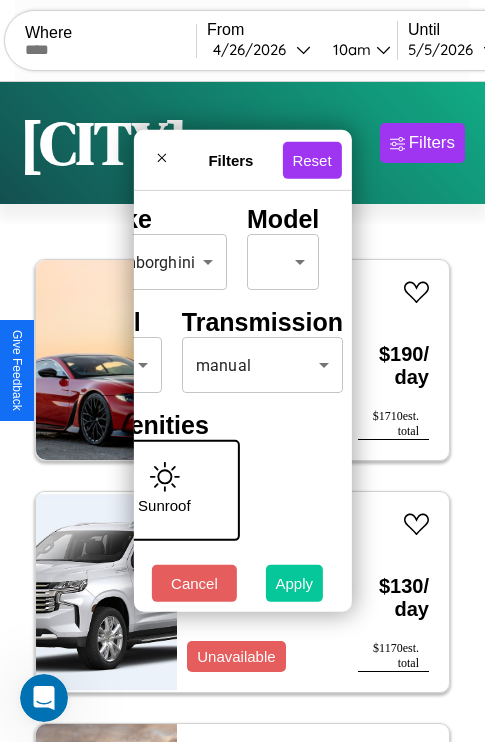 click on "Apply" at bounding box center [295, 583] 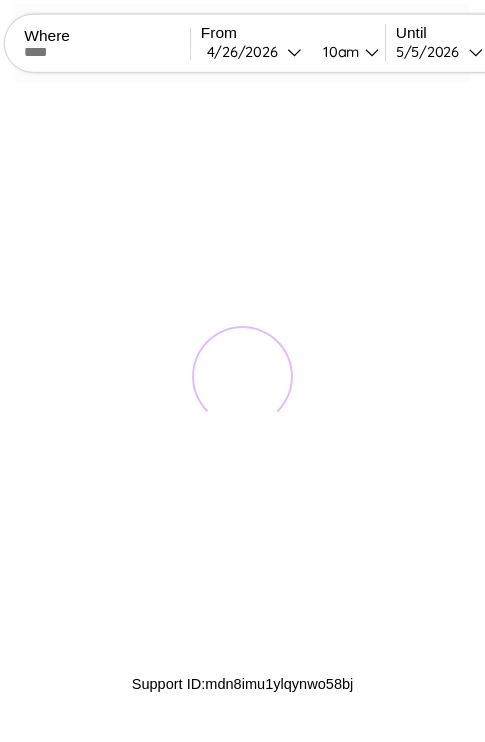 scroll, scrollTop: 0, scrollLeft: 0, axis: both 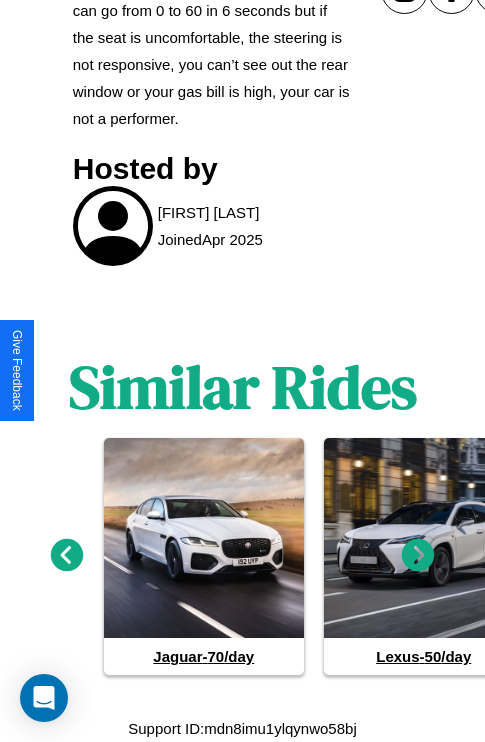 click 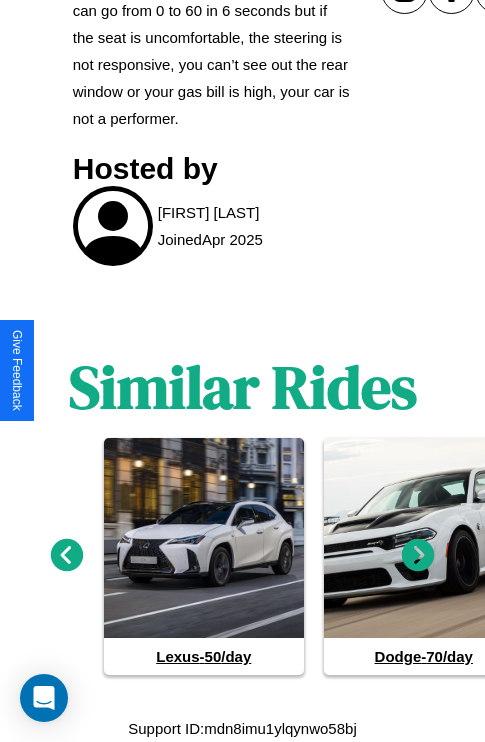 click 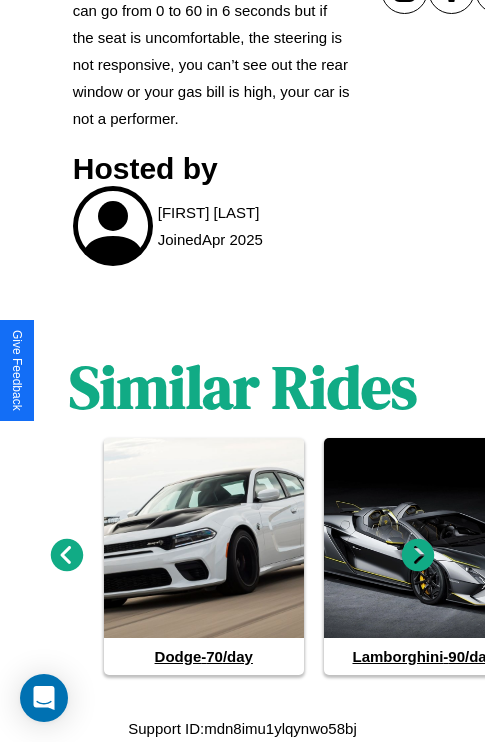 click 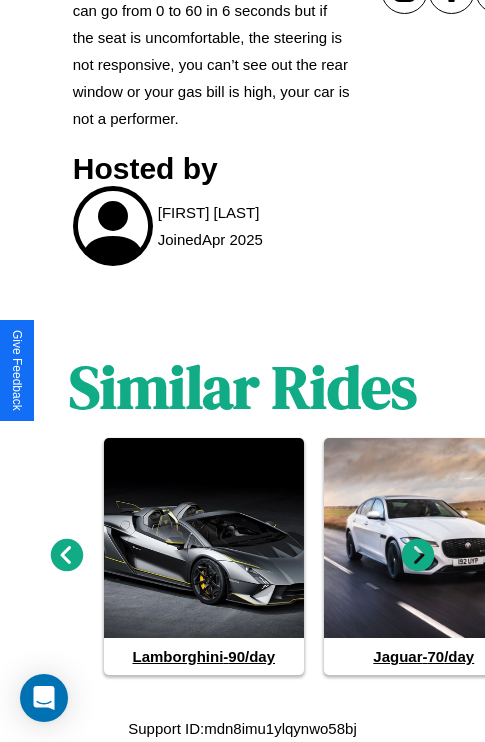 click 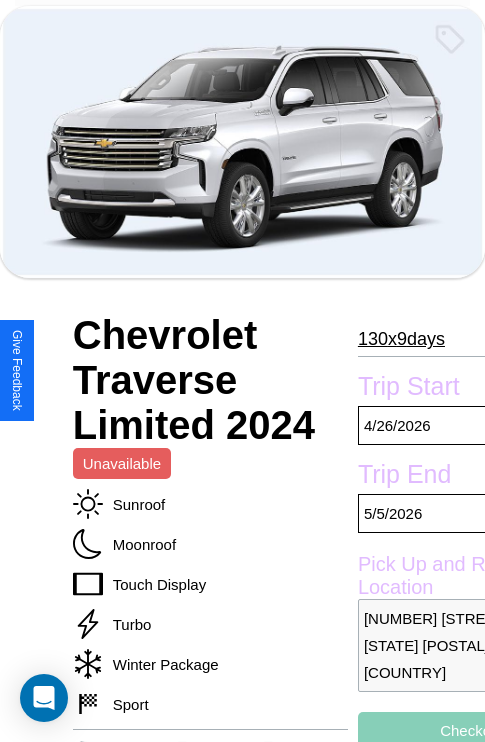 scroll, scrollTop: 85, scrollLeft: 0, axis: vertical 